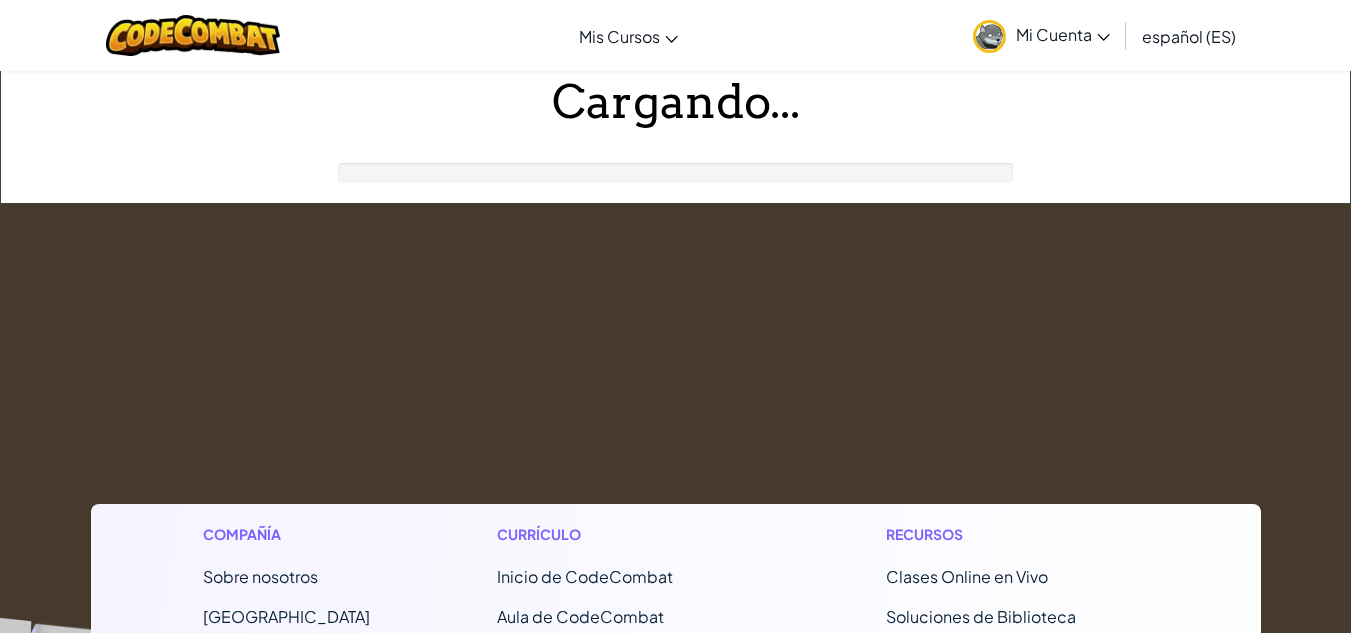 scroll, scrollTop: 0, scrollLeft: 0, axis: both 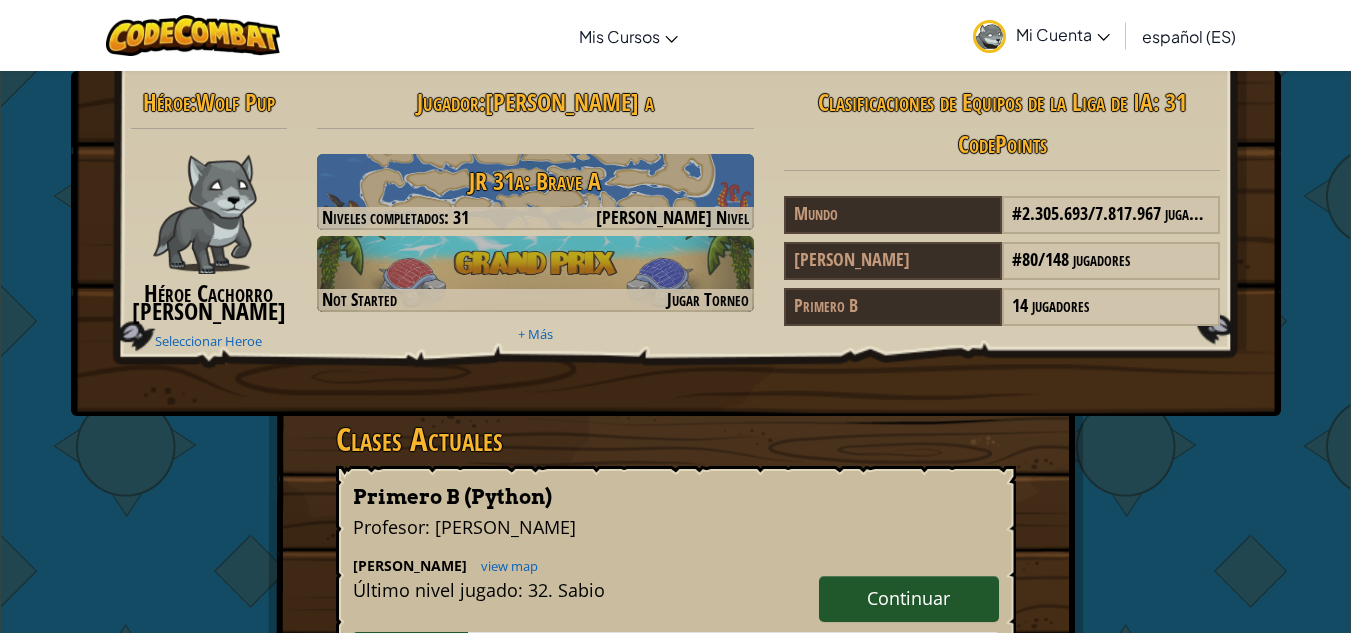 click on "Continuar" at bounding box center [909, 599] 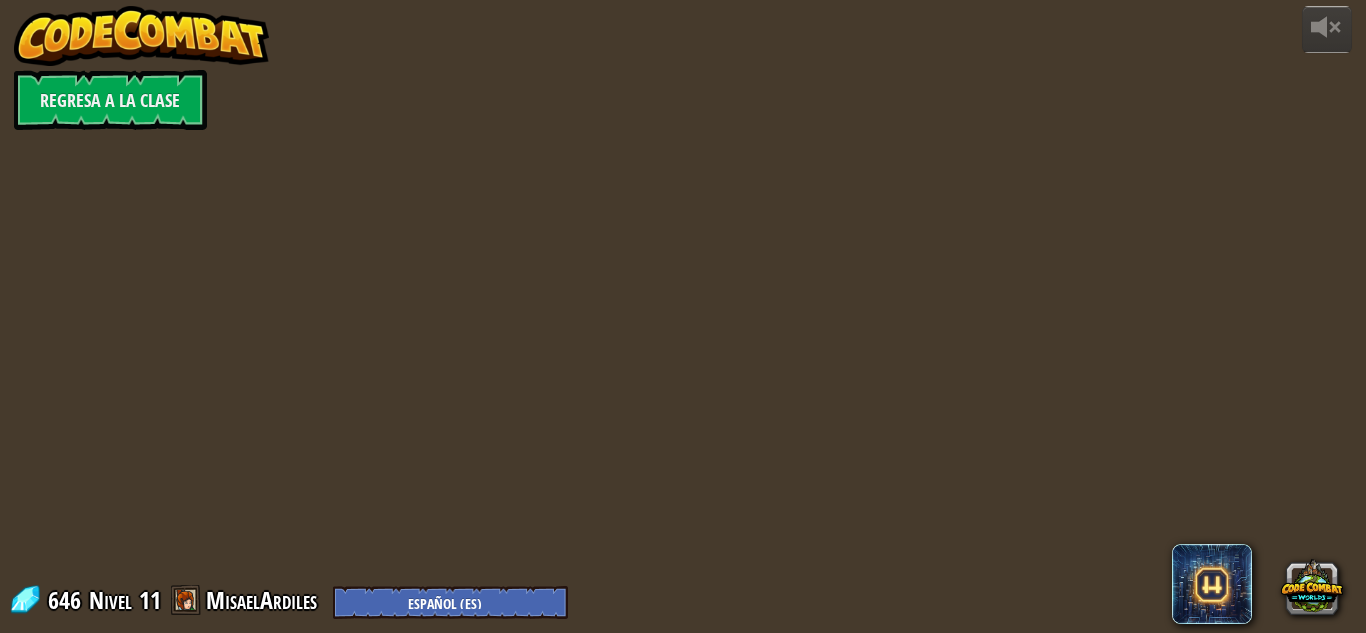 select on "es-ES" 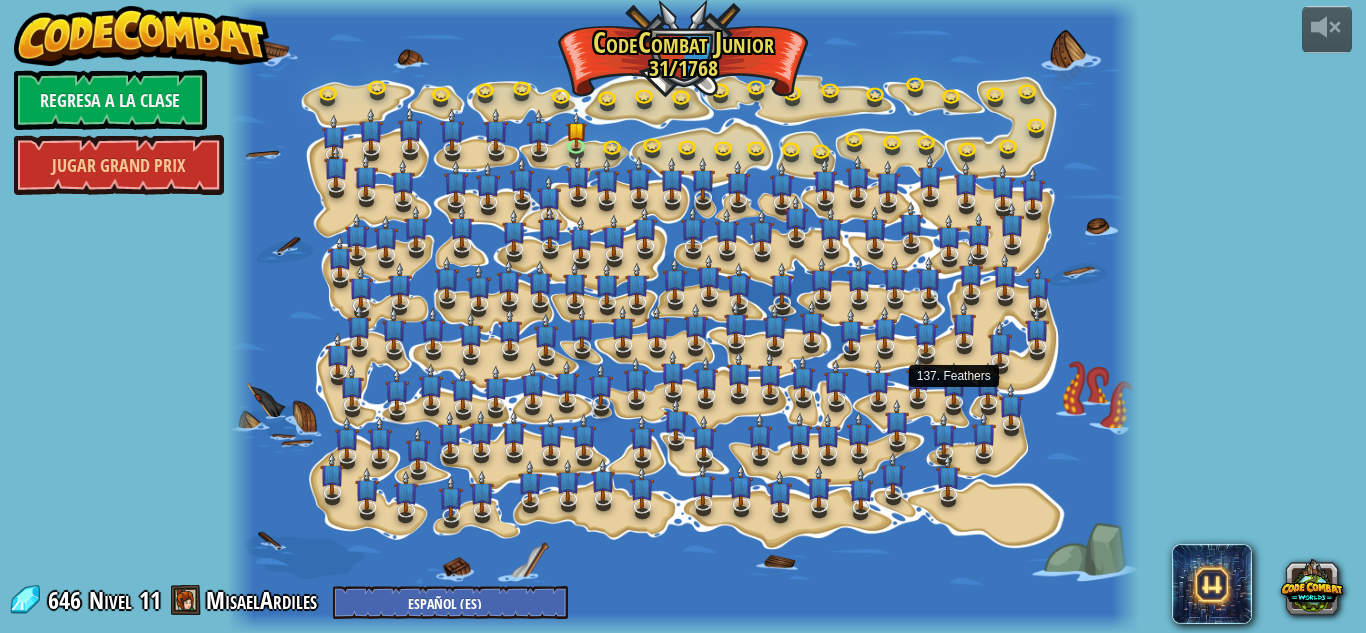 select on "es-ES" 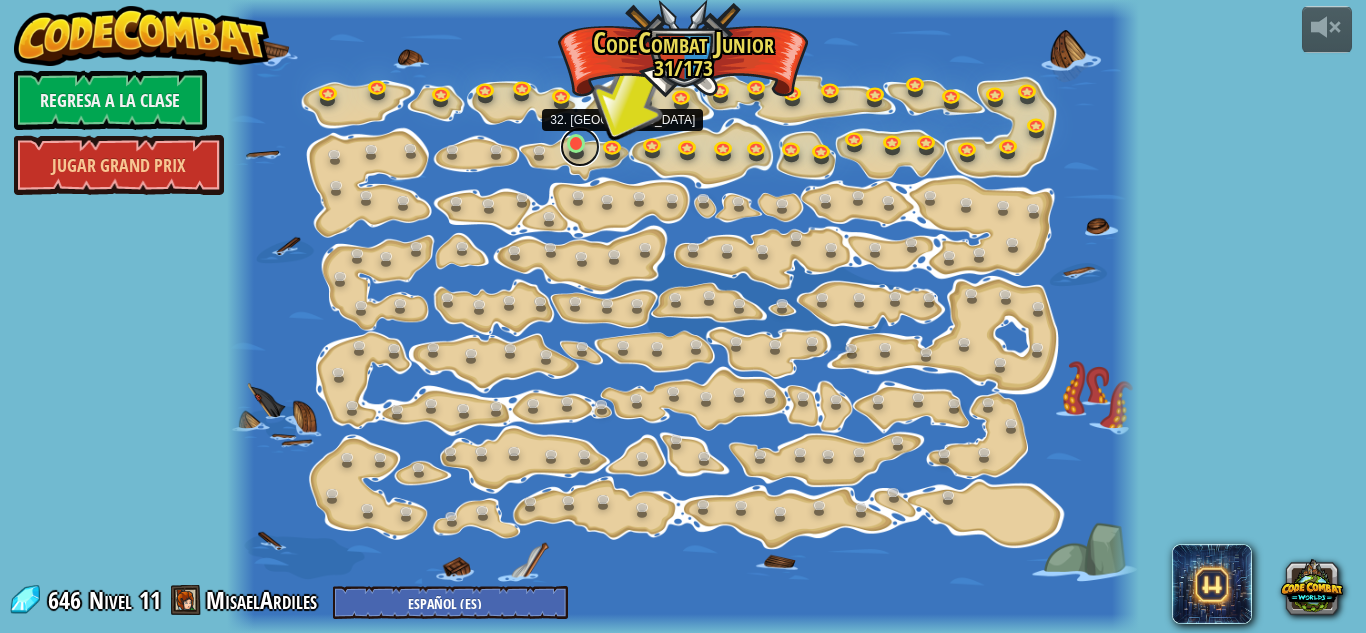 click at bounding box center (580, 147) 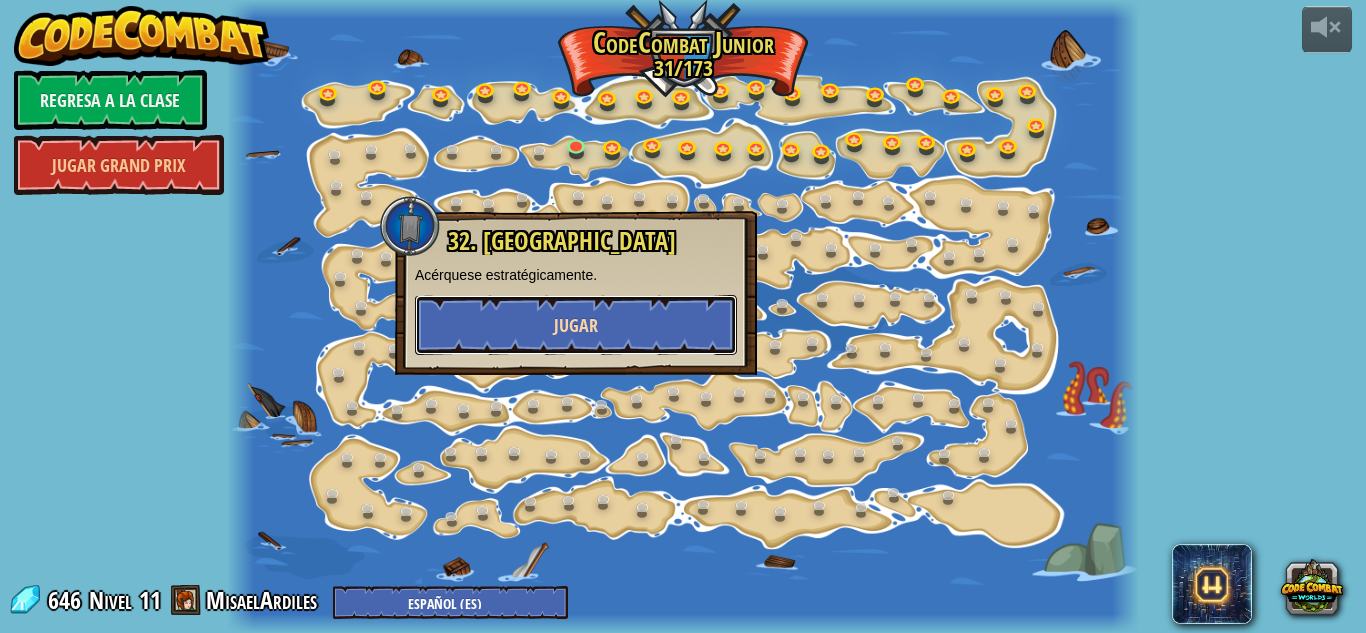 click on "Jugar" at bounding box center [576, 325] 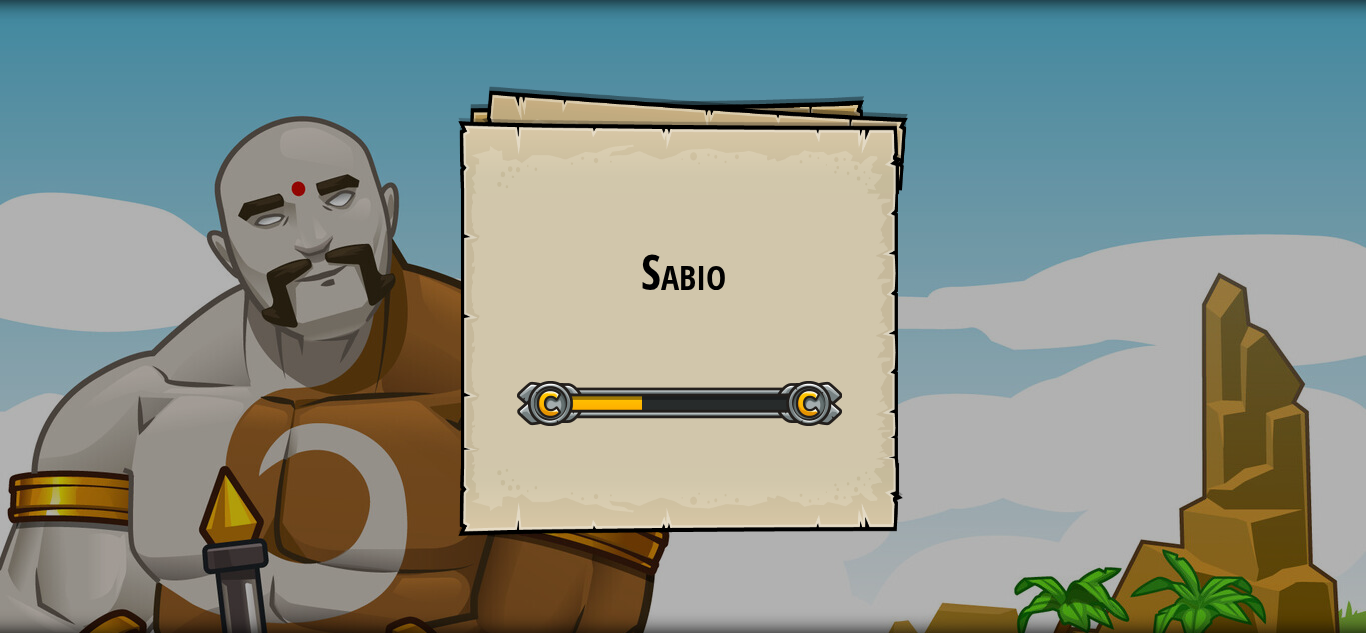 click on "Start Level" at bounding box center (679, 401) 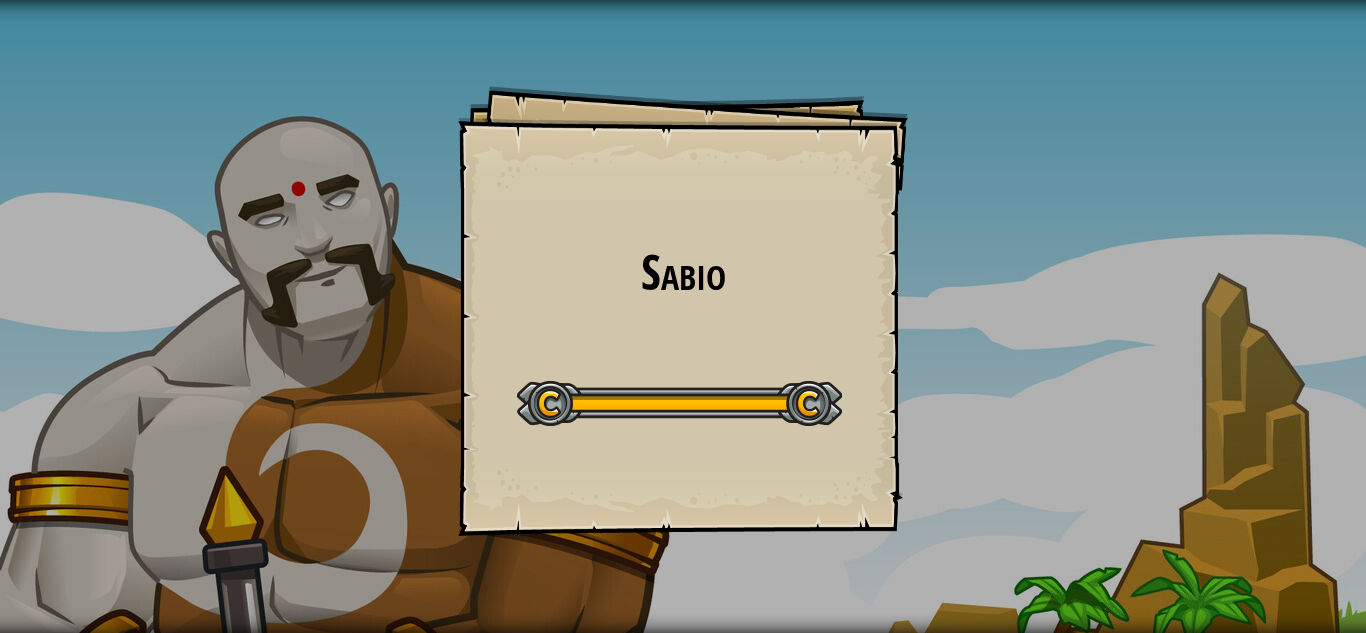 drag, startPoint x: 726, startPoint y: 373, endPoint x: 726, endPoint y: 399, distance: 26 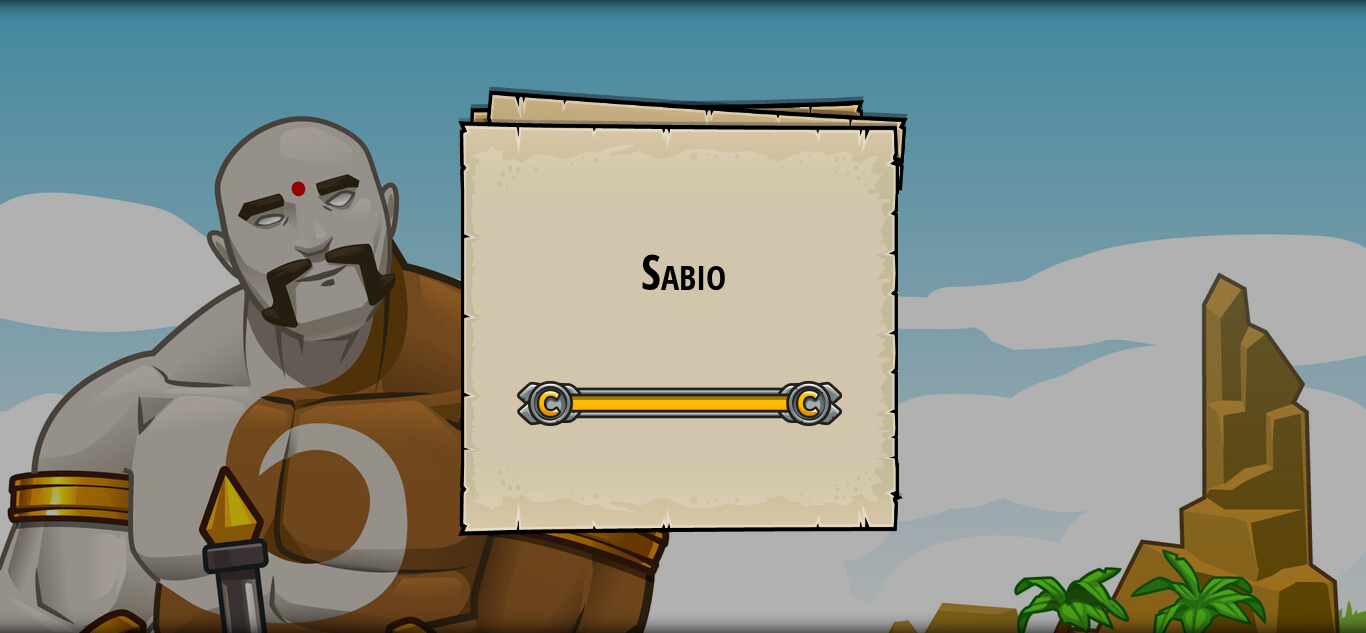 click at bounding box center (679, 403) 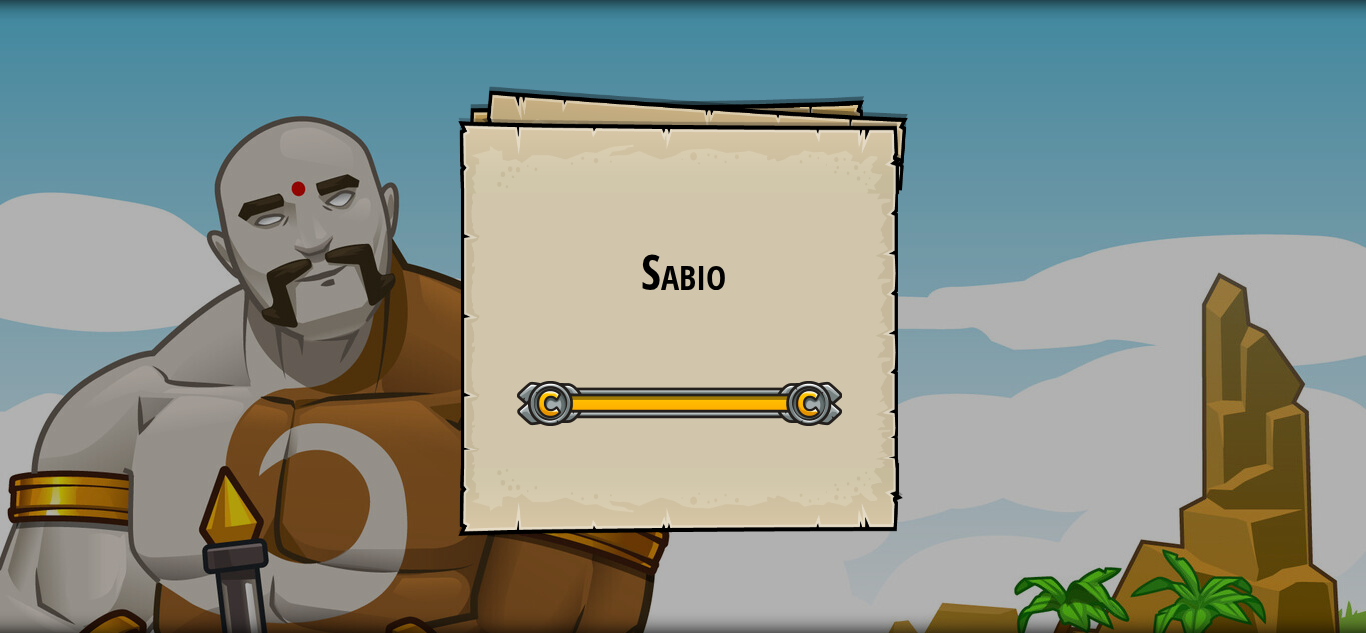 click at bounding box center (679, 403) 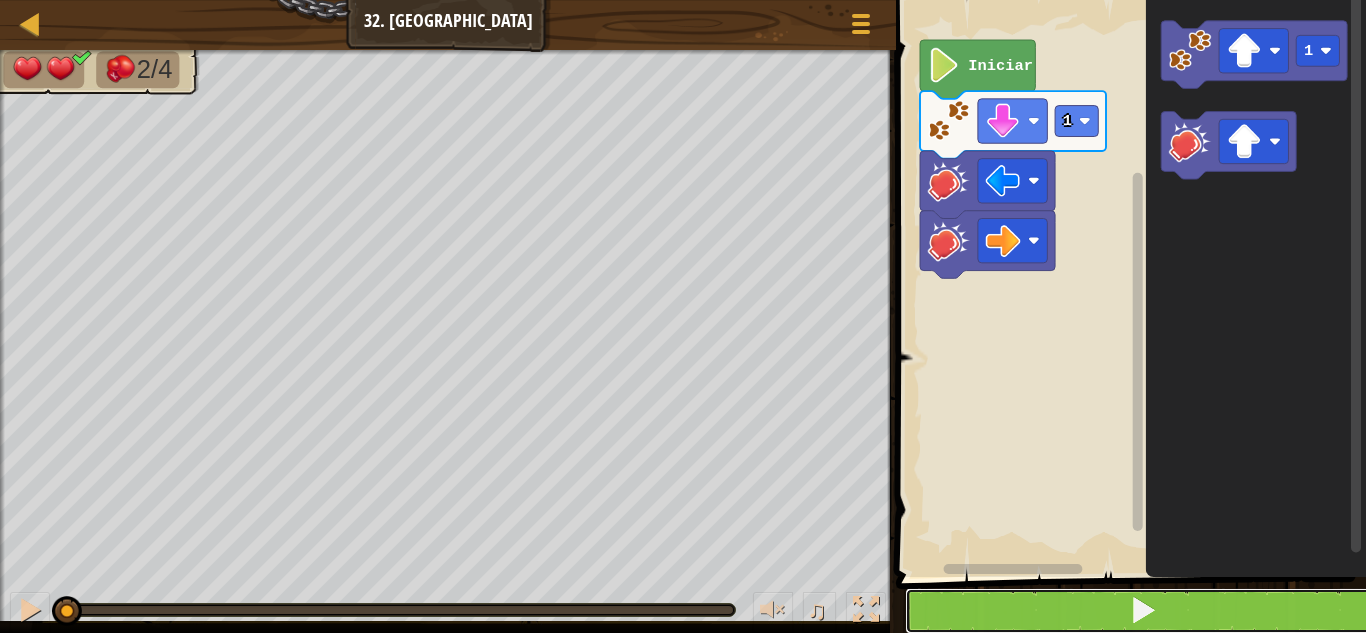 click at bounding box center [1143, 611] 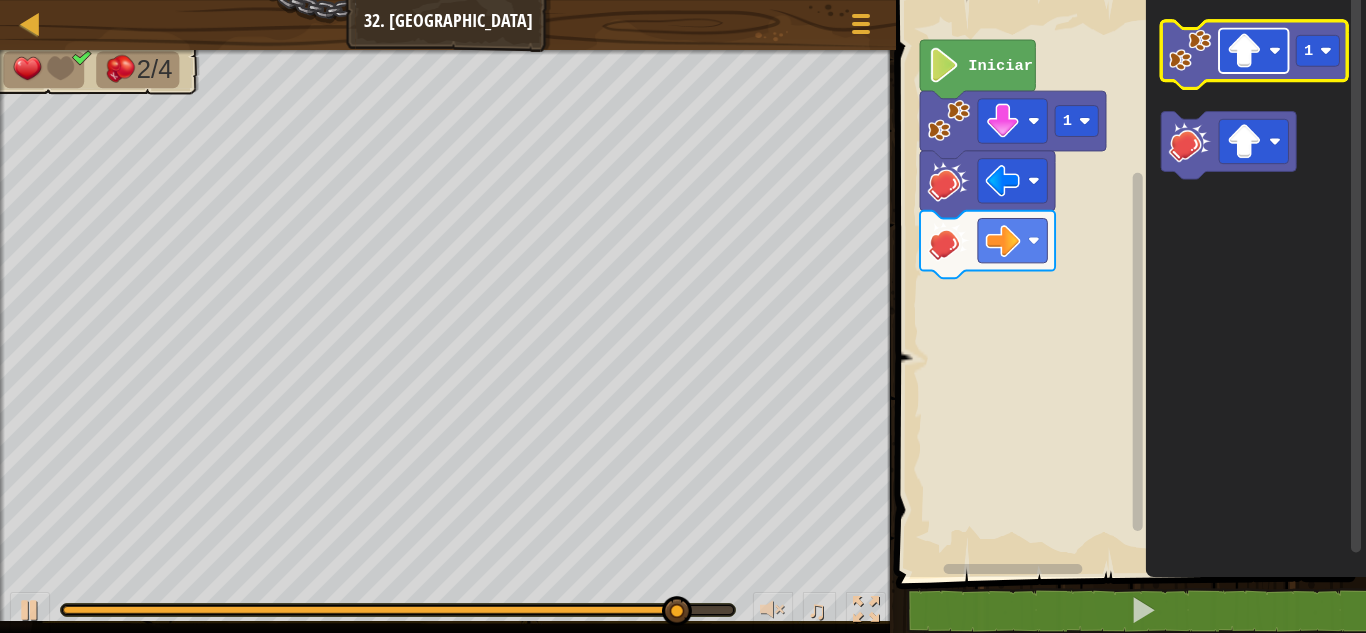 click 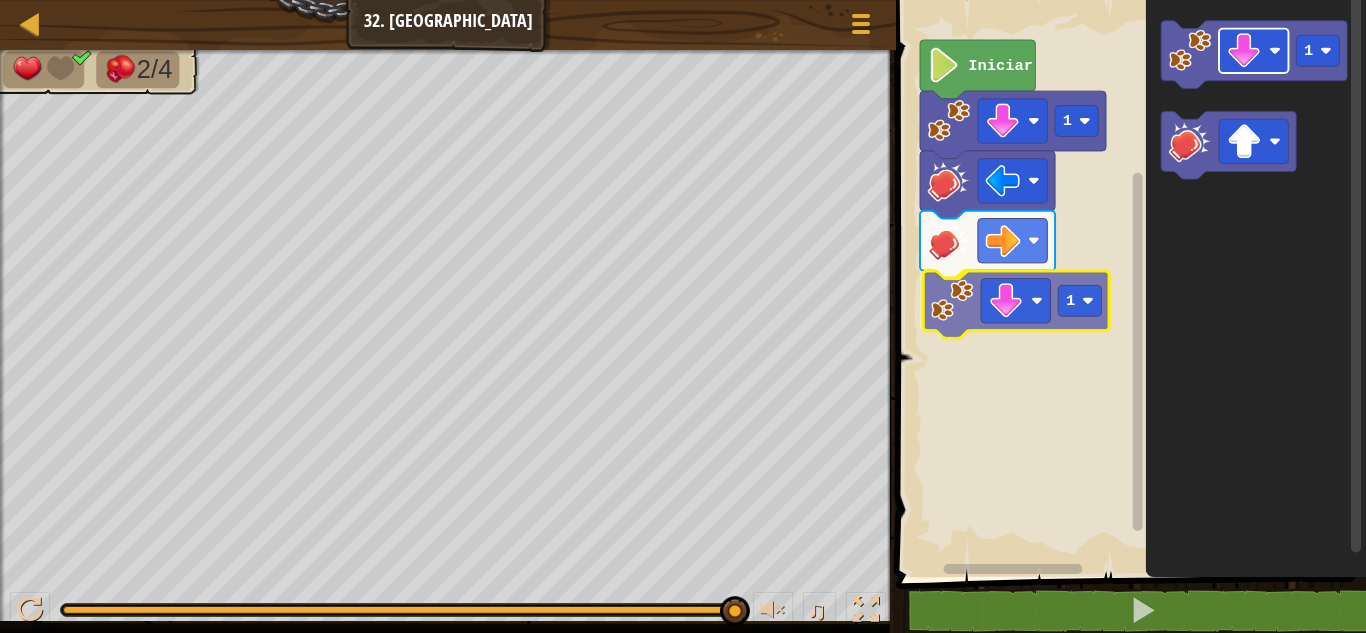 click on "1 1 Iniciar 1 1" at bounding box center [1128, 283] 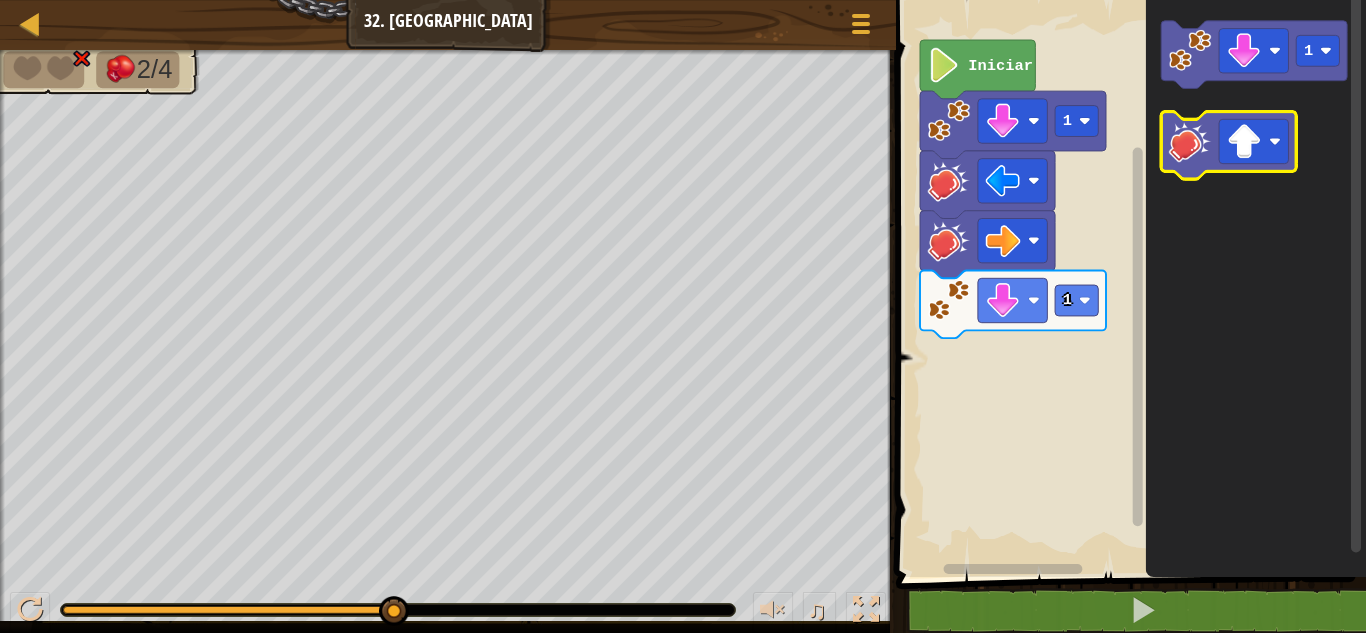 click 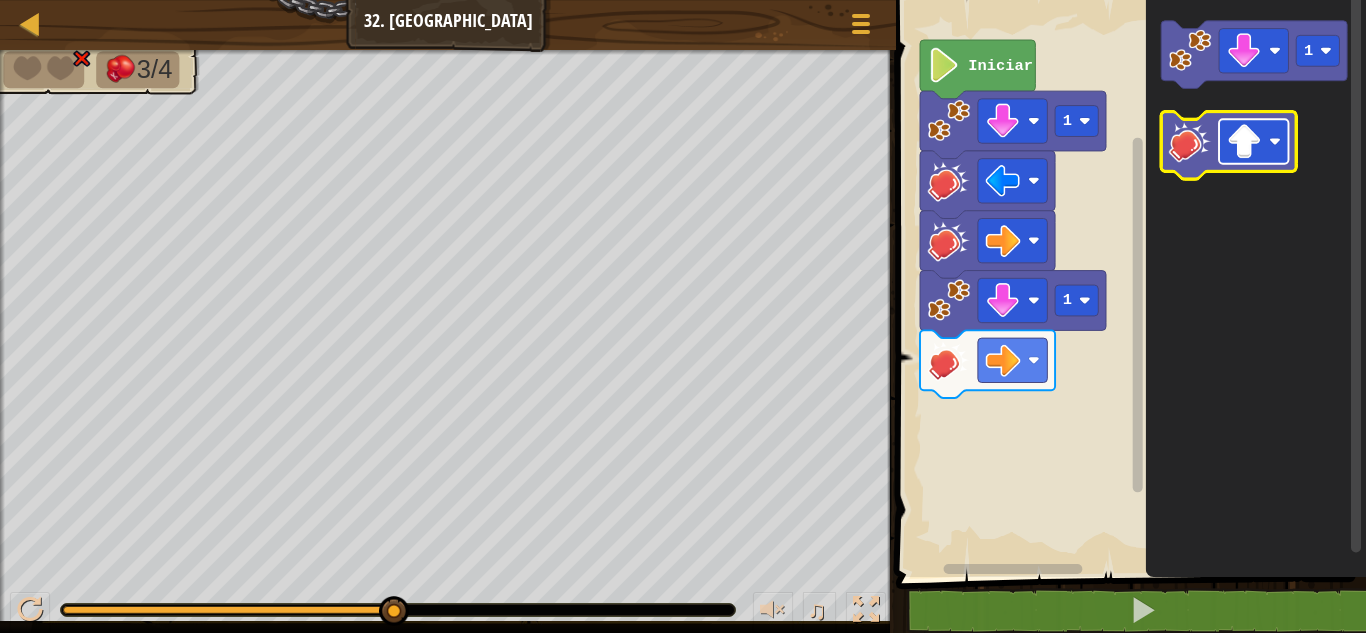 click 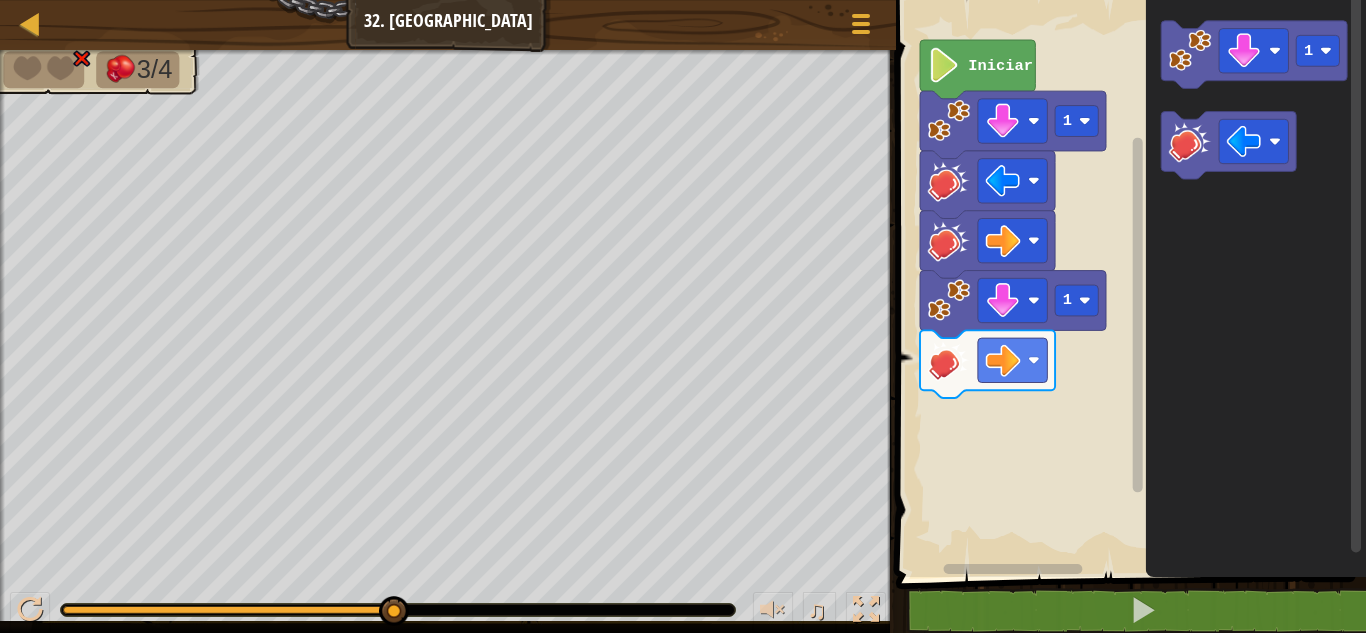 click on "Iniciar 1 1 1" at bounding box center (1128, 283) 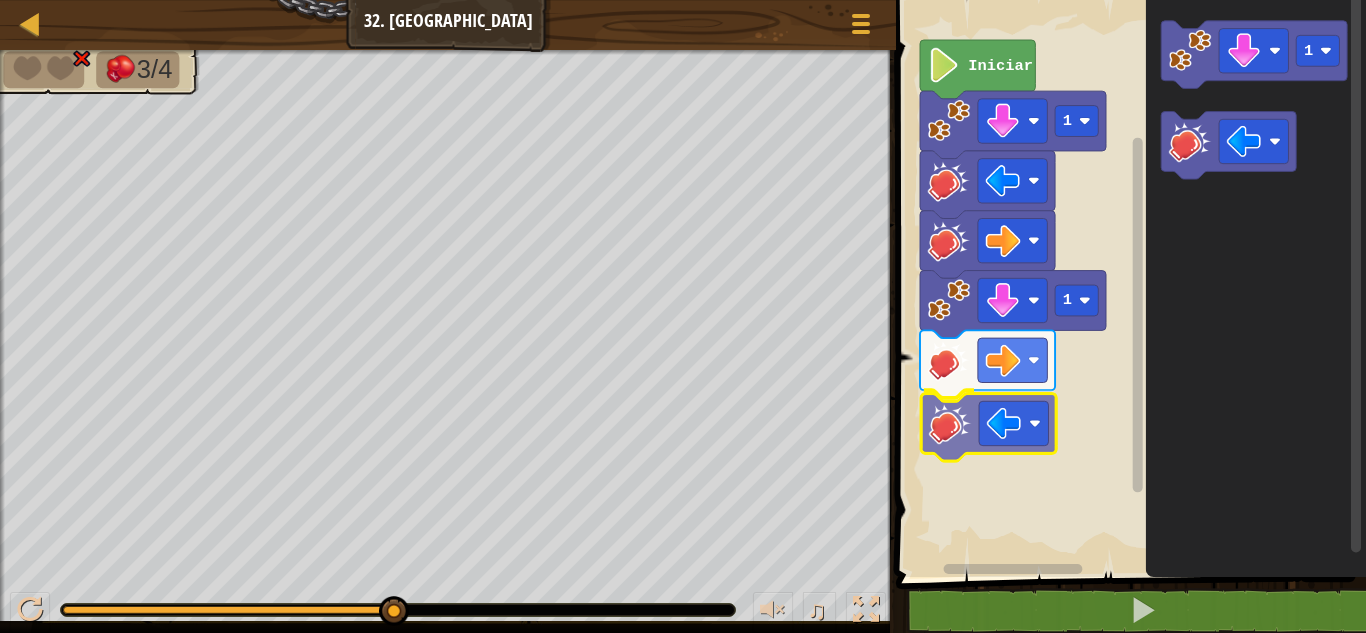 click on "Iniciar 1 1 1" at bounding box center [1128, 283] 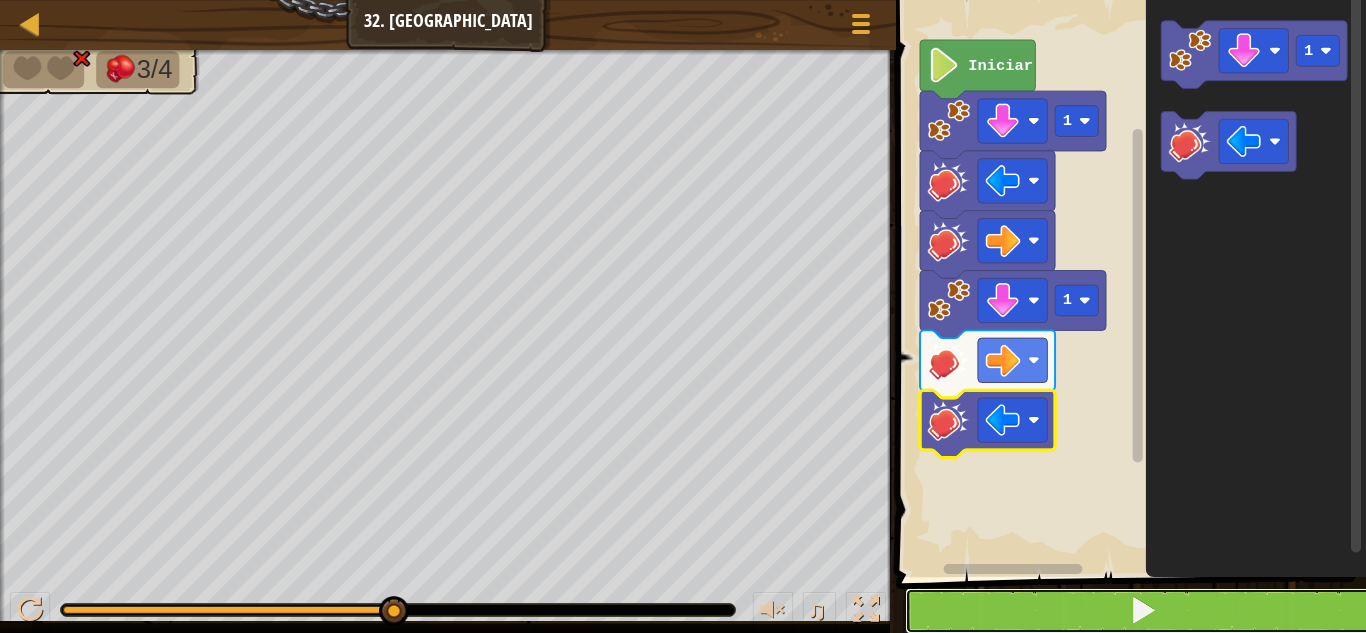 click at bounding box center (1143, 611) 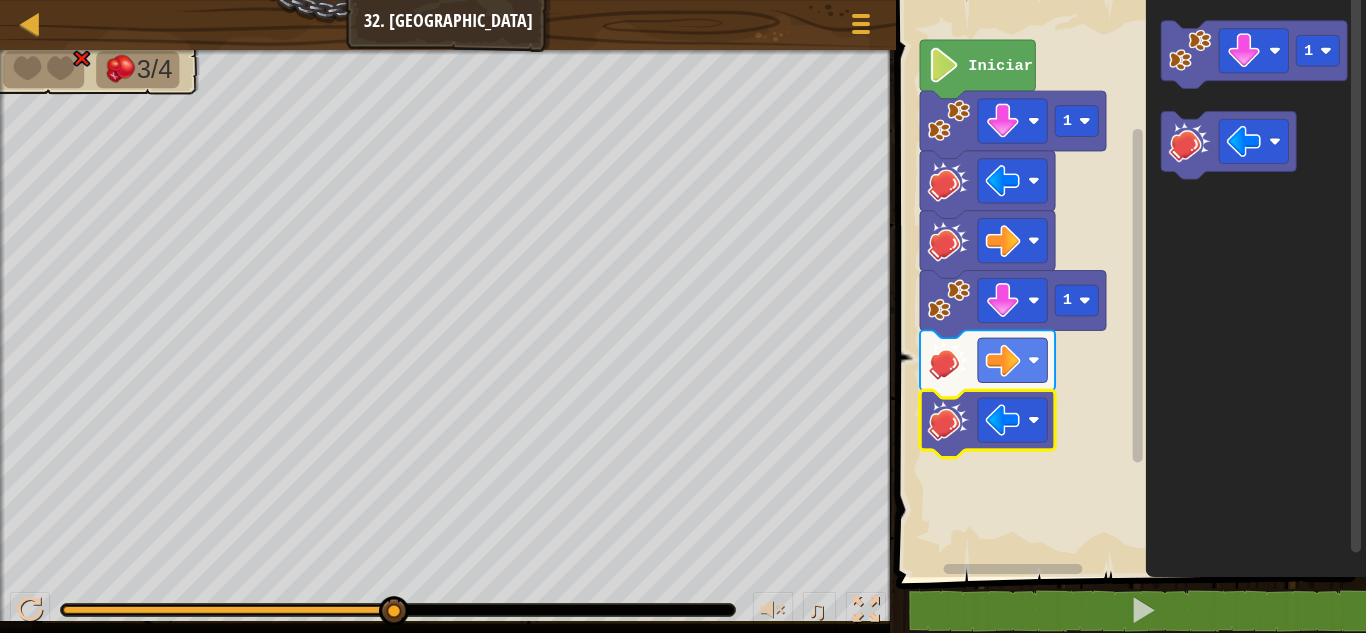 click 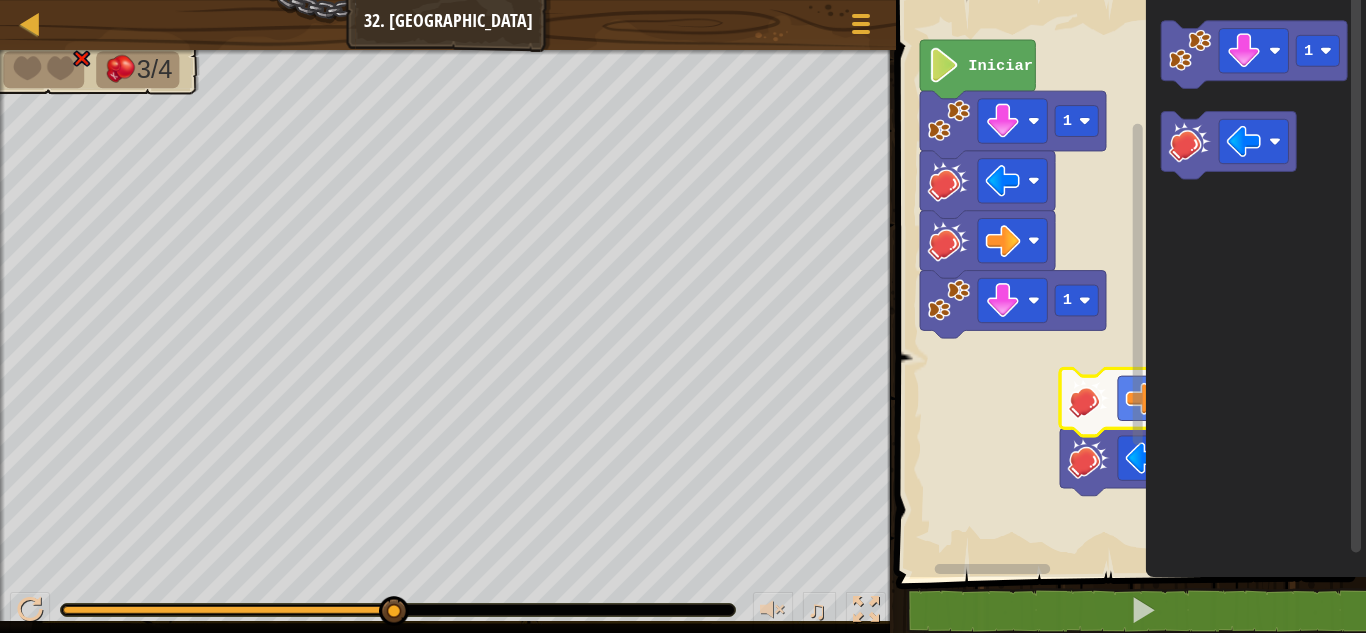 click 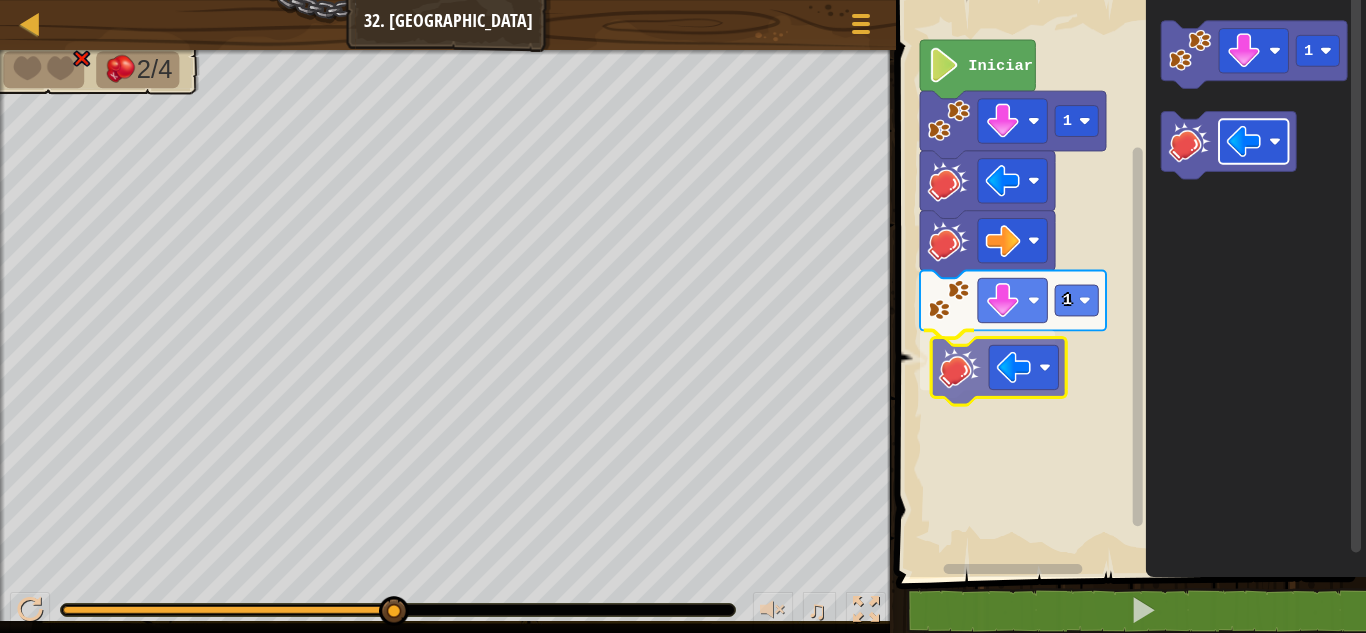 click on "Iniciar 1 1 1" at bounding box center [1128, 283] 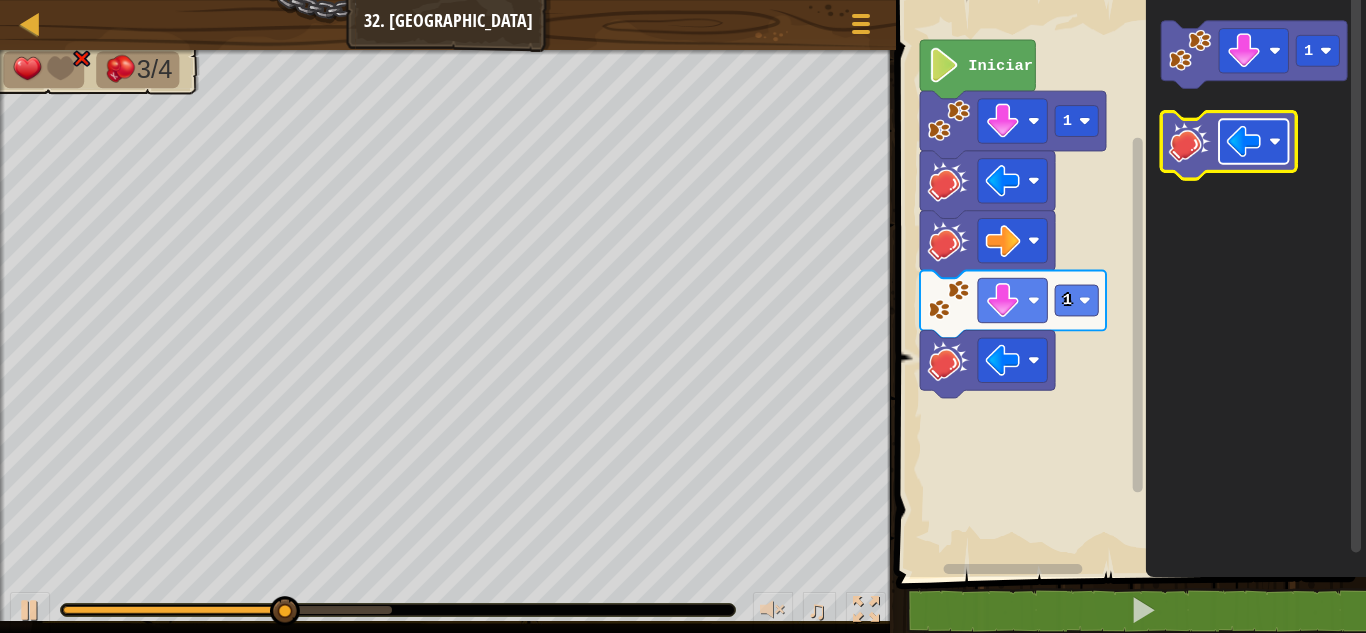 click 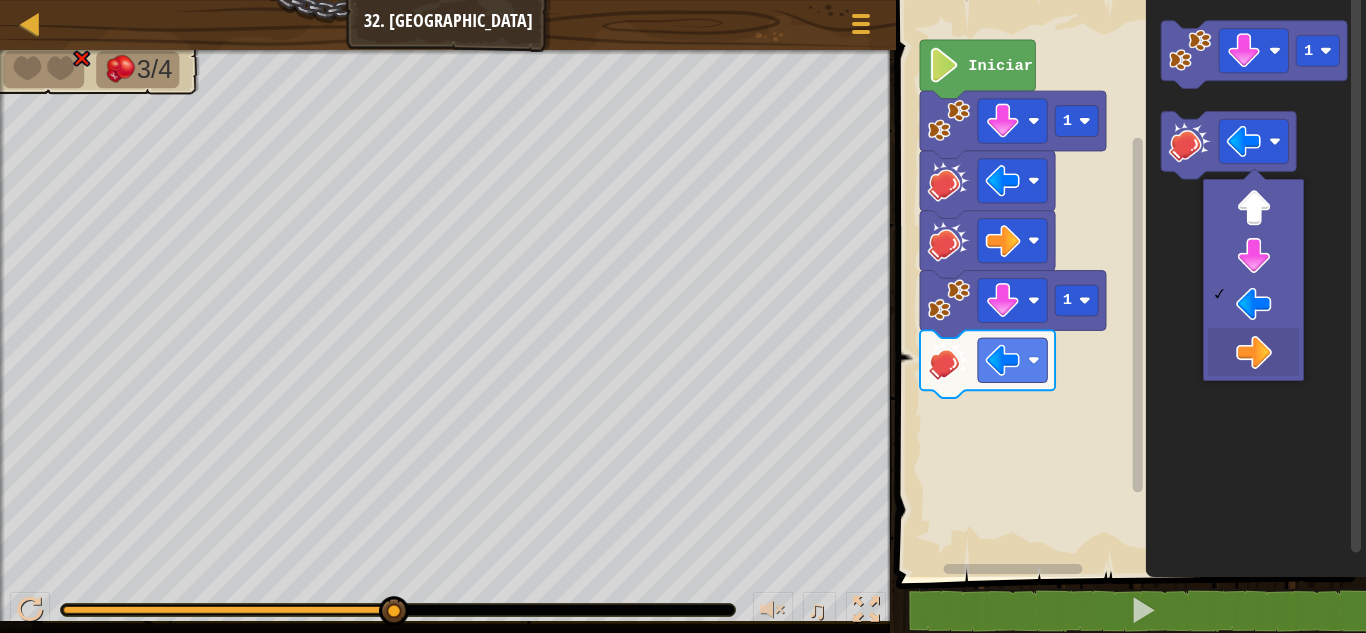 drag, startPoint x: 1277, startPoint y: 366, endPoint x: 1165, endPoint y: 244, distance: 165.61401 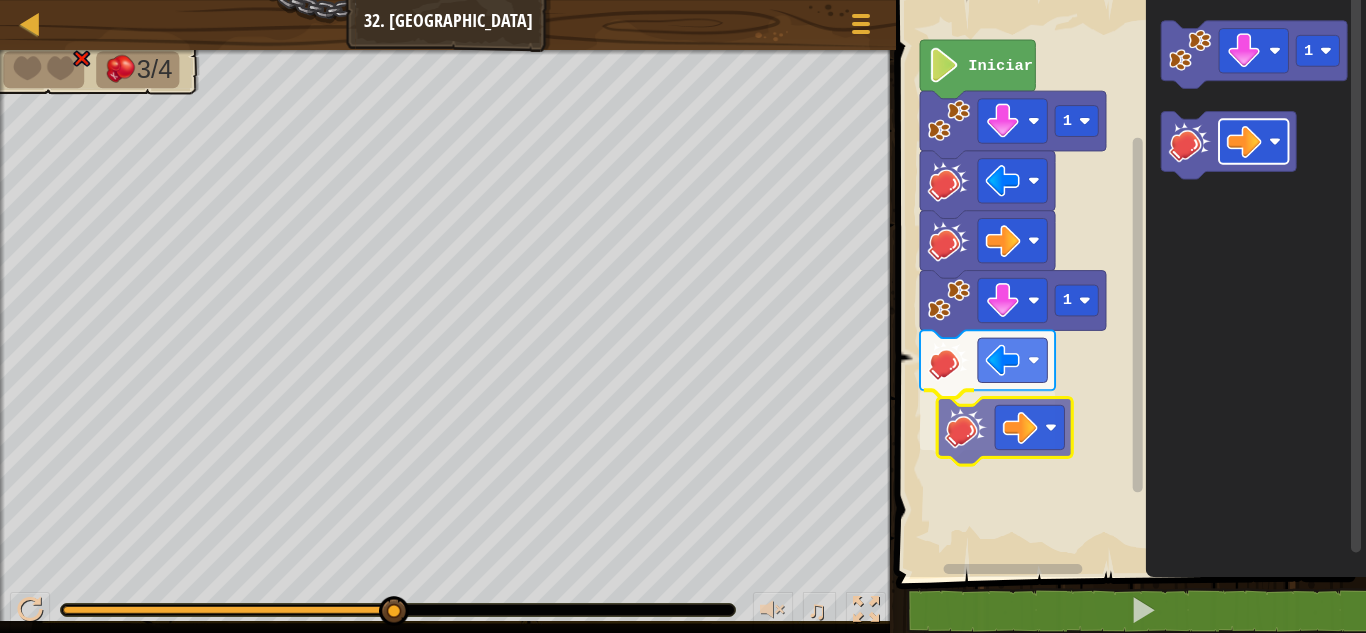 click on "Iniciar 1 1 1" at bounding box center [1128, 283] 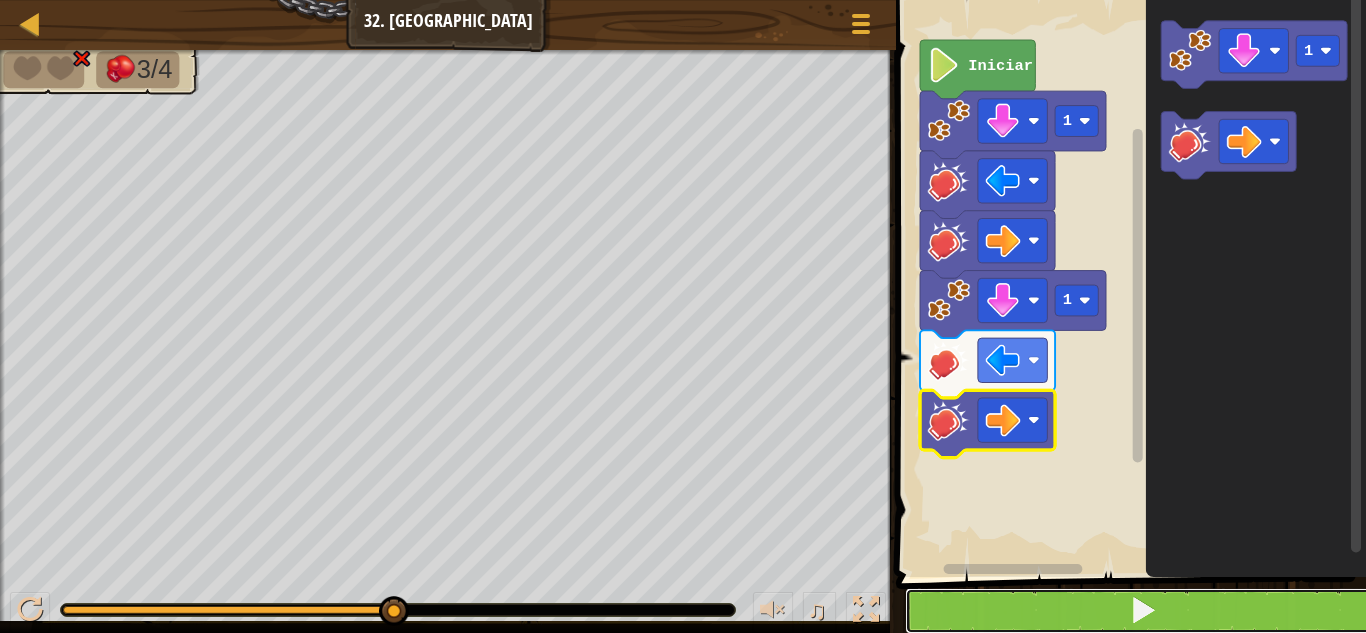 click at bounding box center (1143, 611) 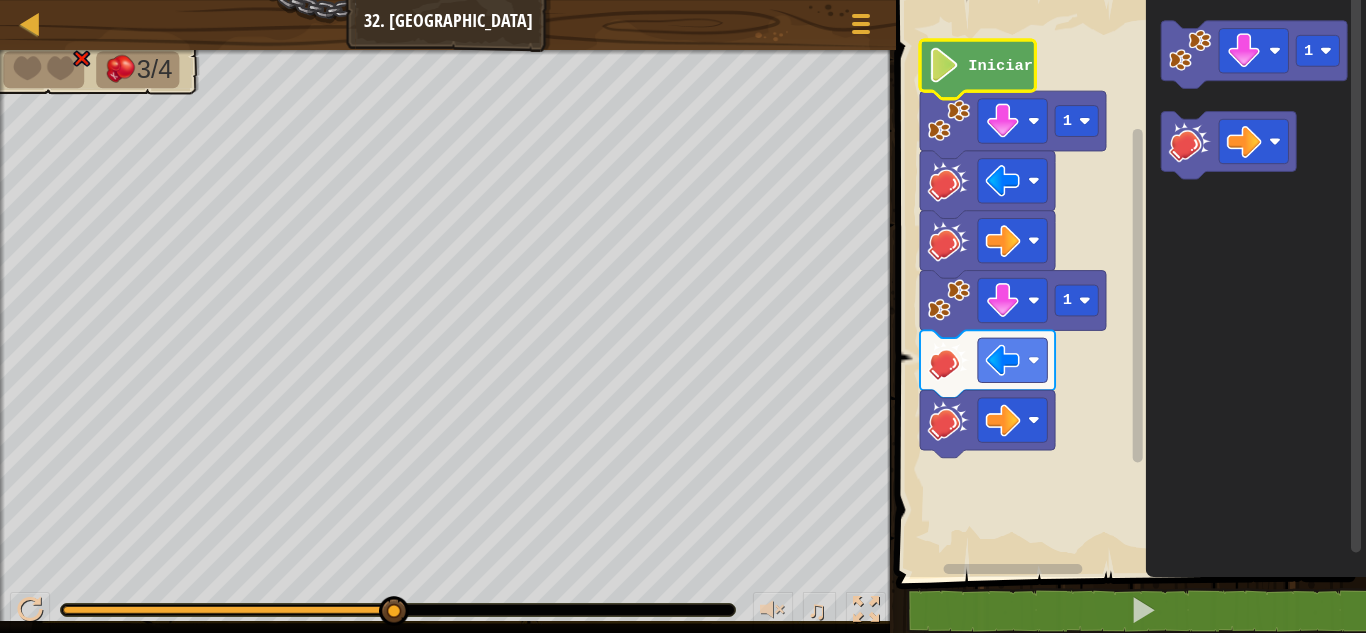 click on "Iniciar" 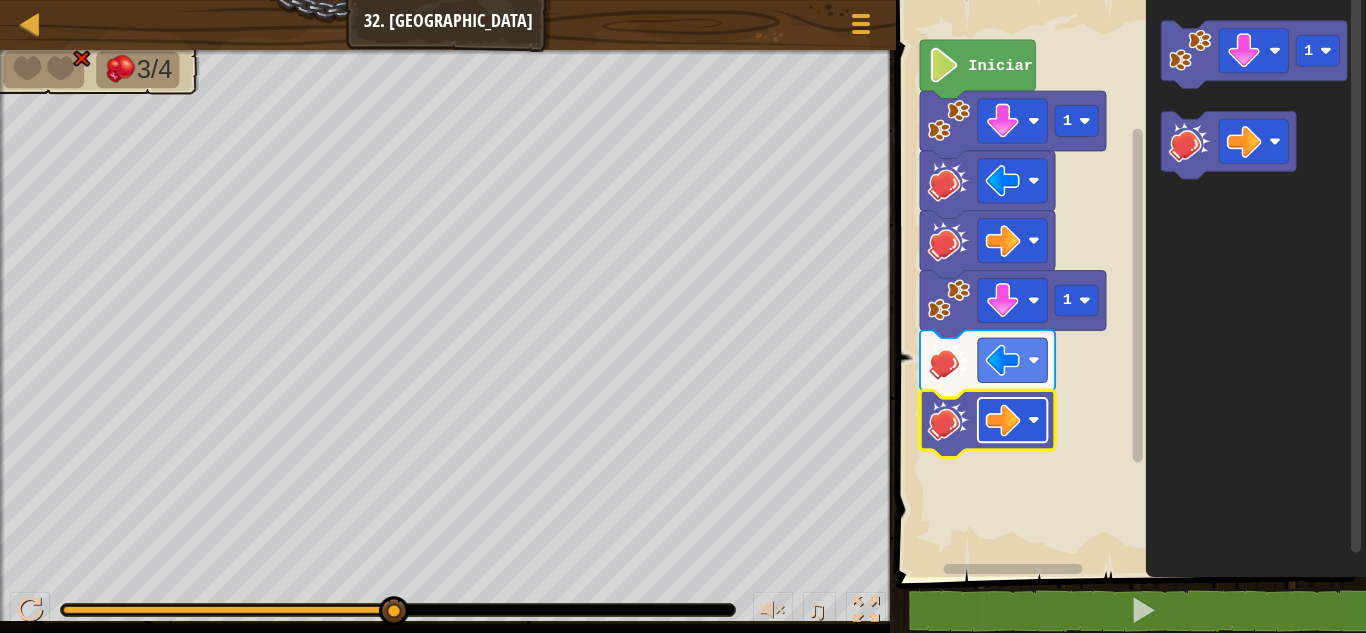 click 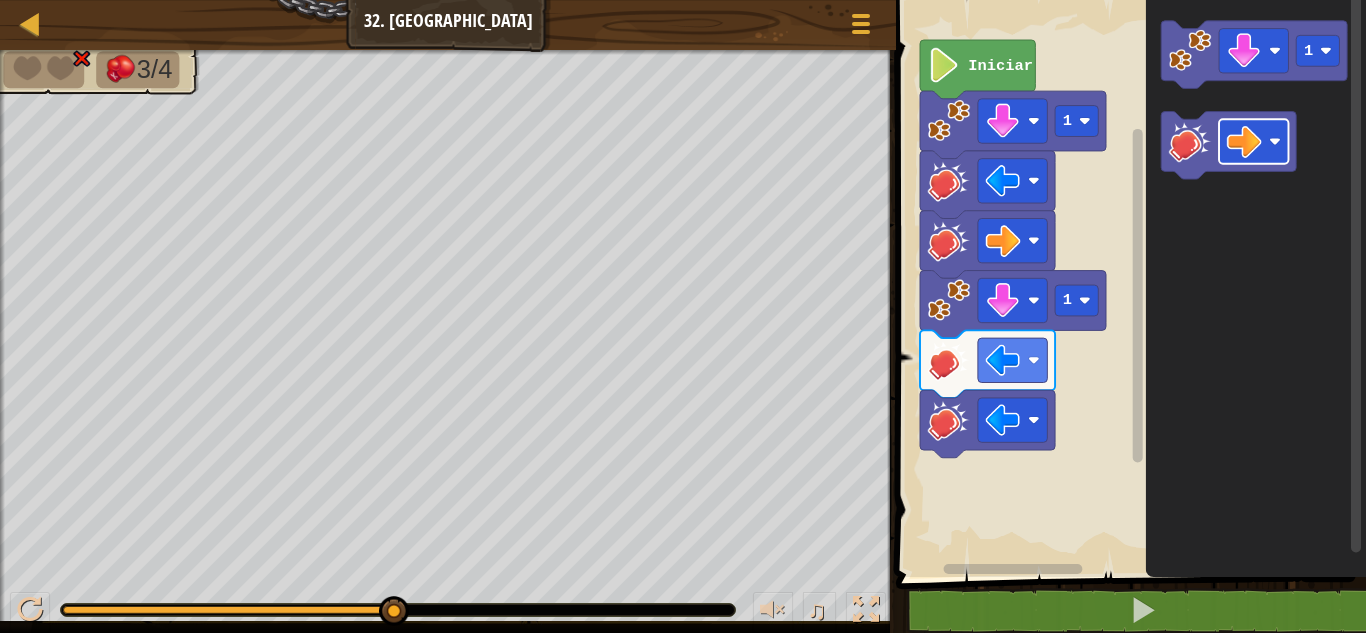 click on "1" 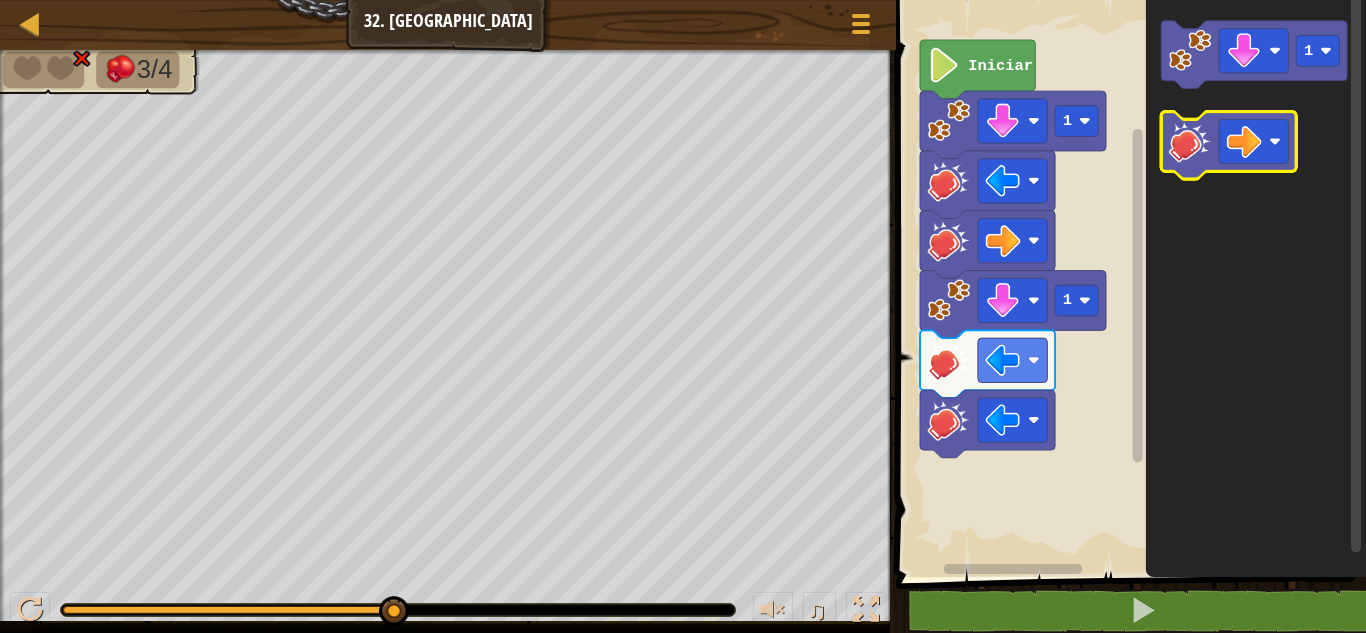 click 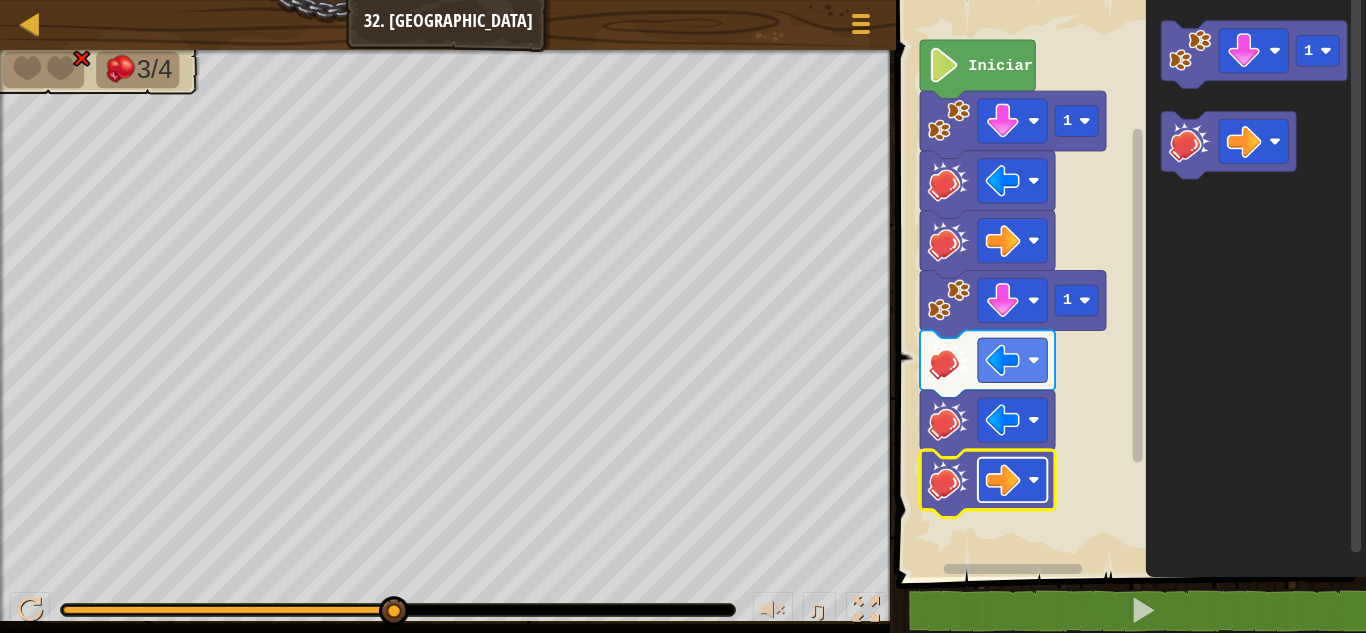 click 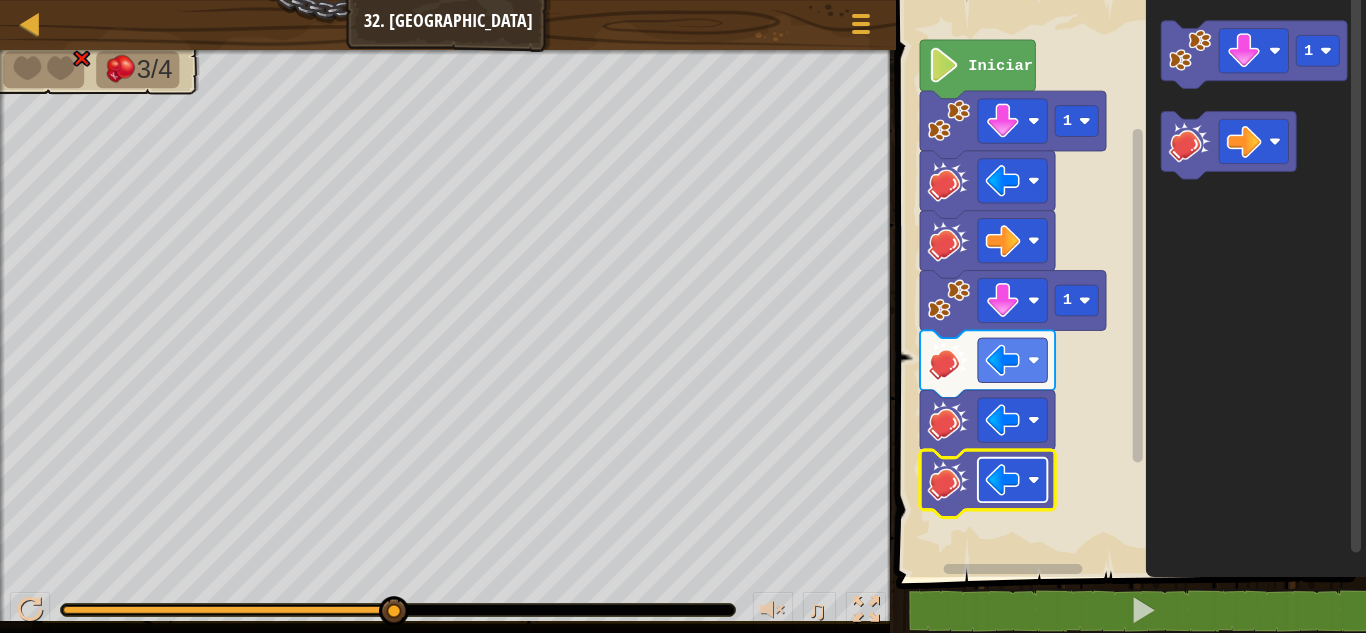 click 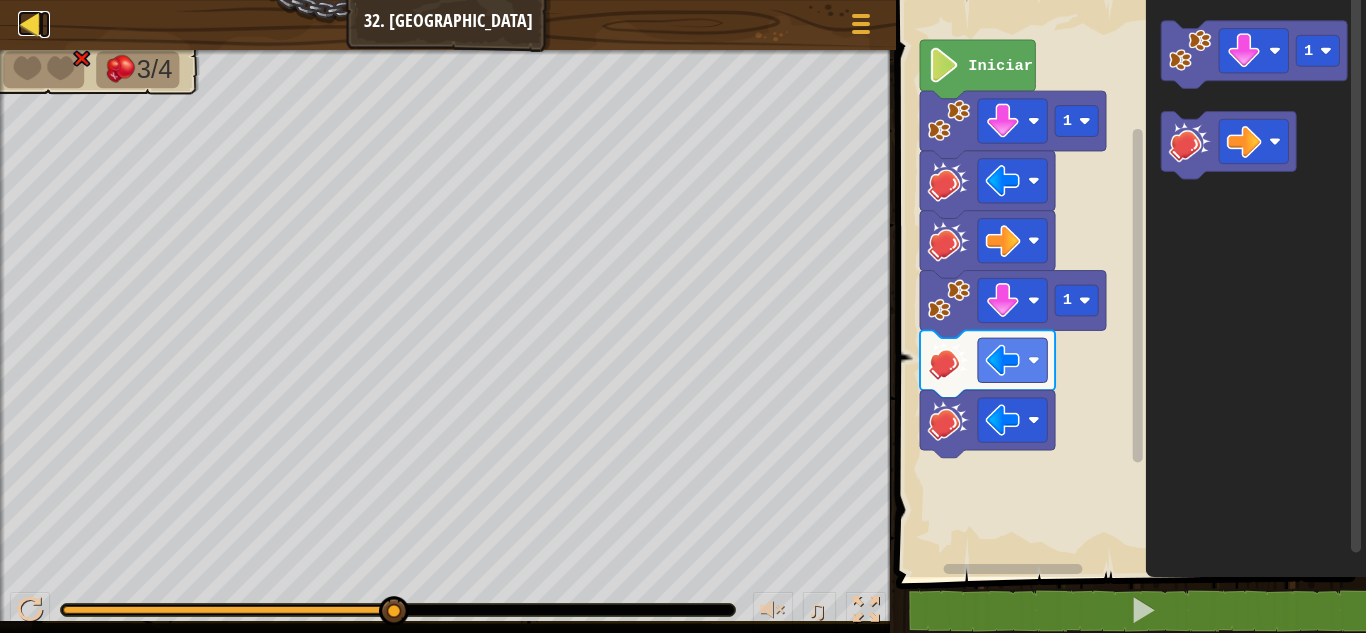 click at bounding box center [30, 23] 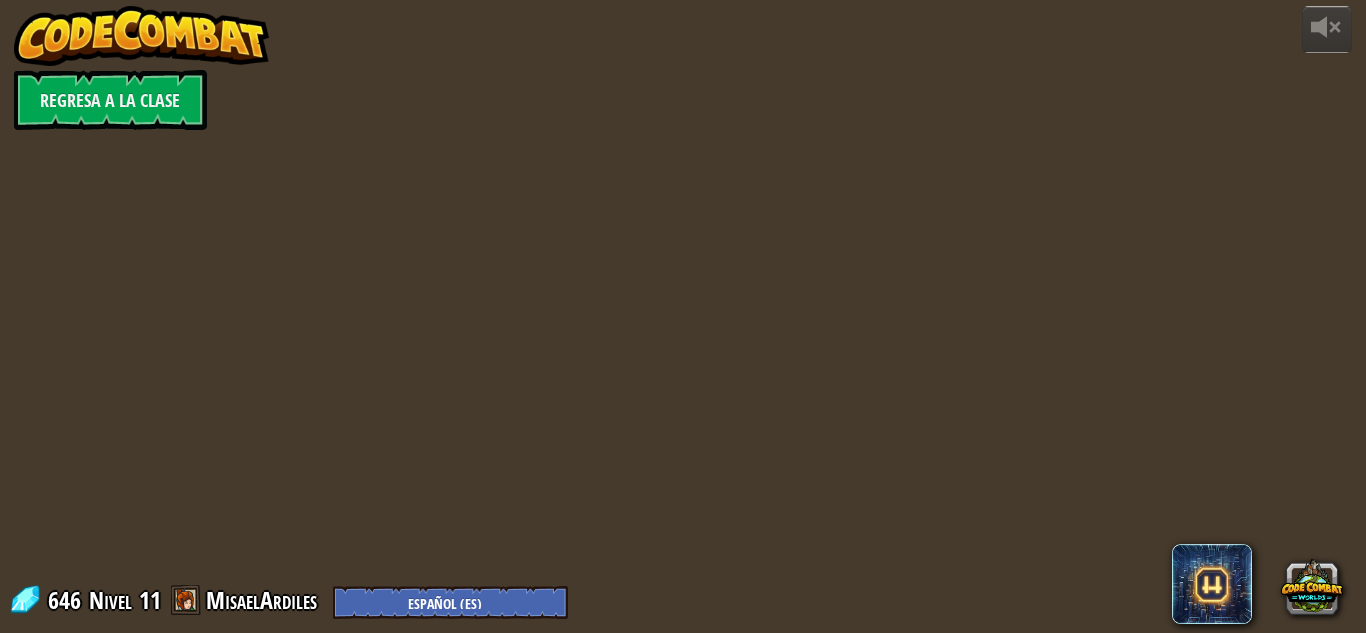 select on "es-ES" 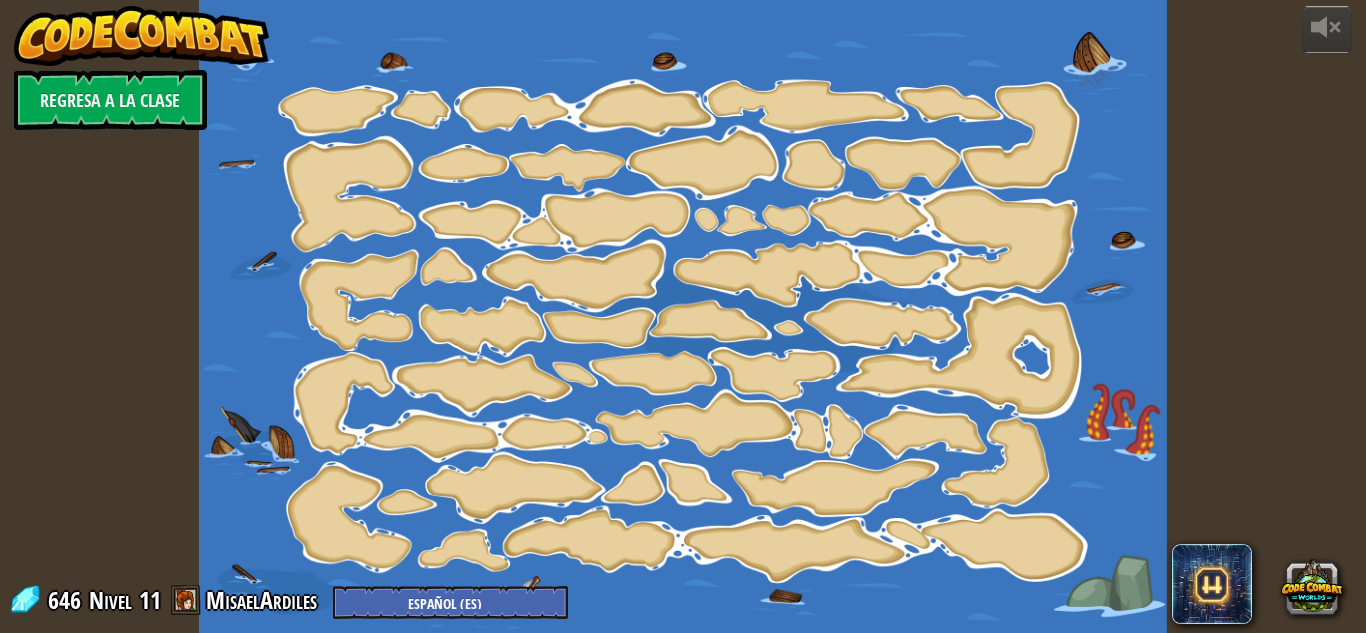 select on "es-ES" 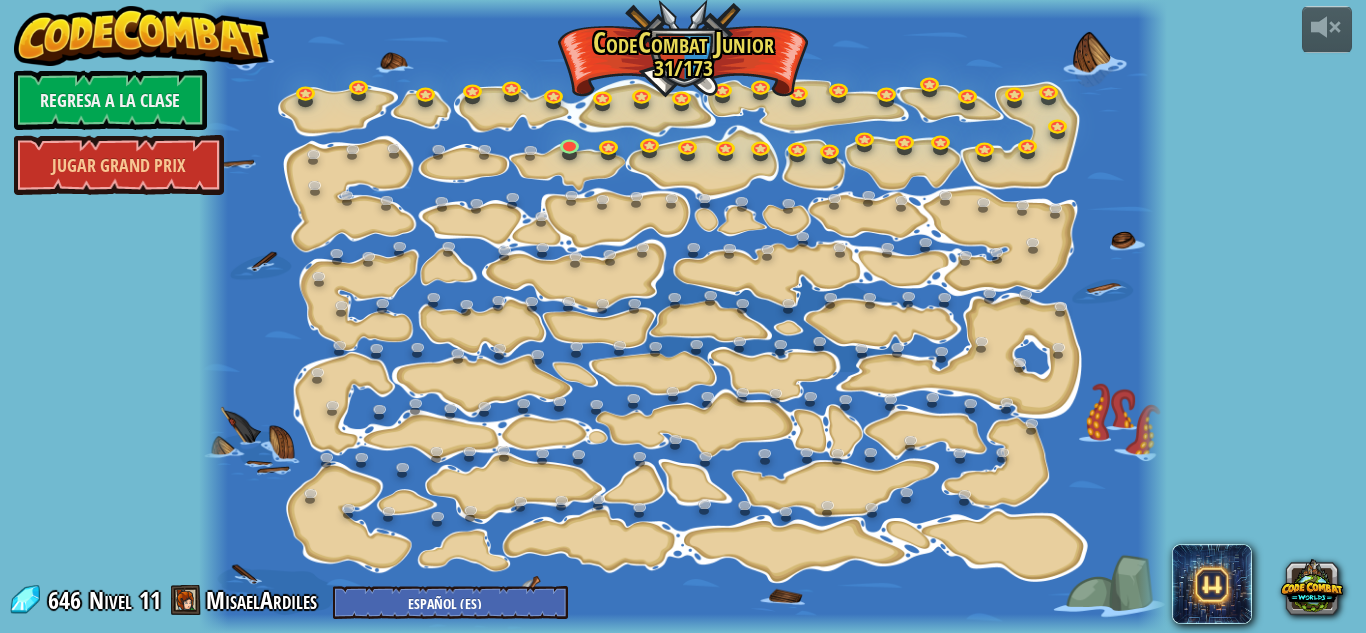 click on "Regresa a la clase" at bounding box center (110, 100) 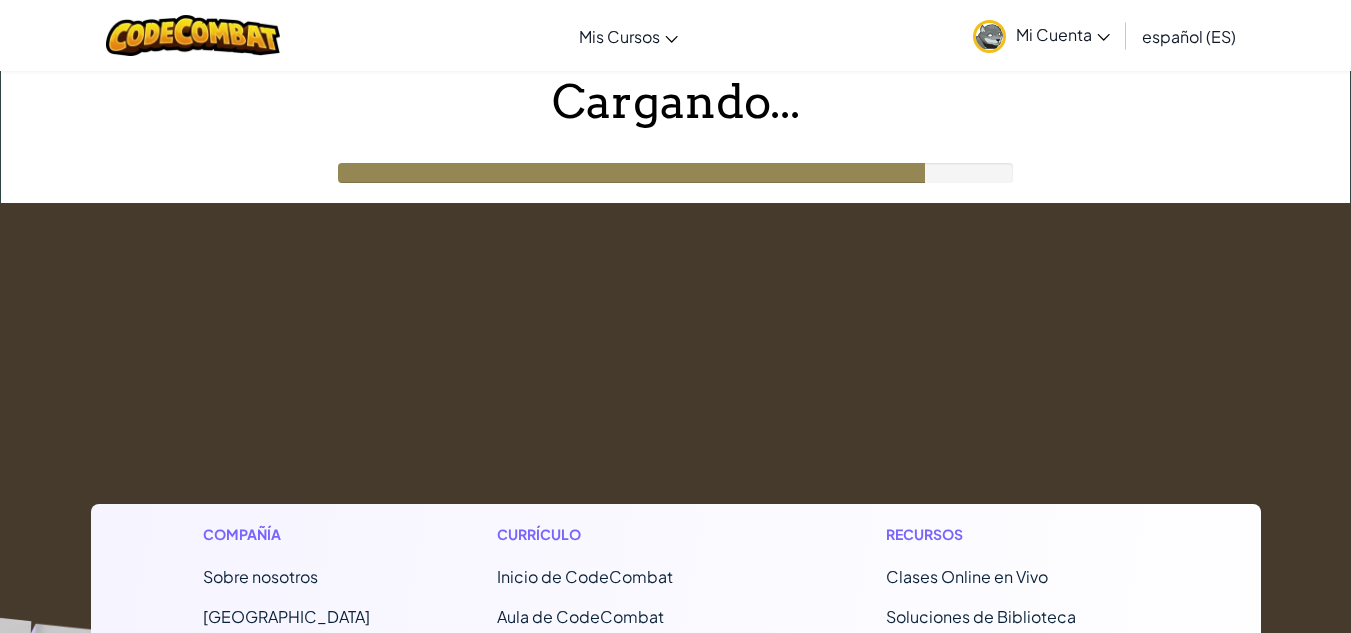 click on "Mi Cuenta" at bounding box center [1041, 35] 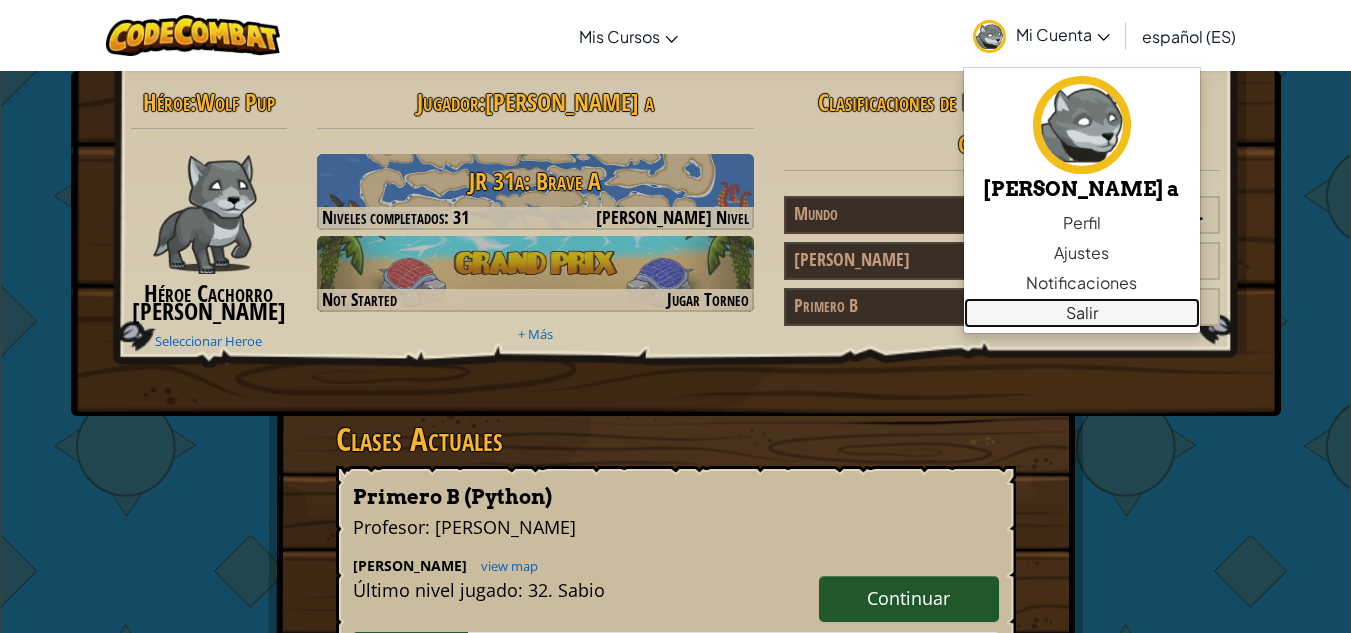 click on "Salir" at bounding box center [1082, 313] 